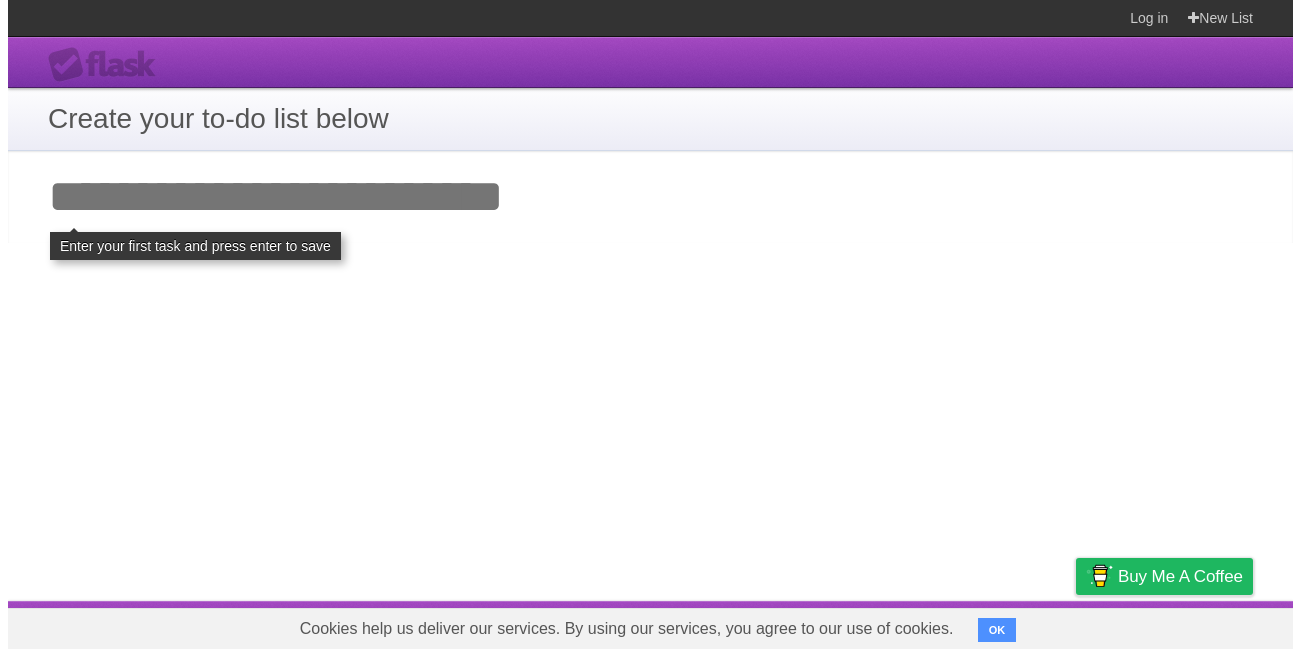 scroll, scrollTop: 0, scrollLeft: 0, axis: both 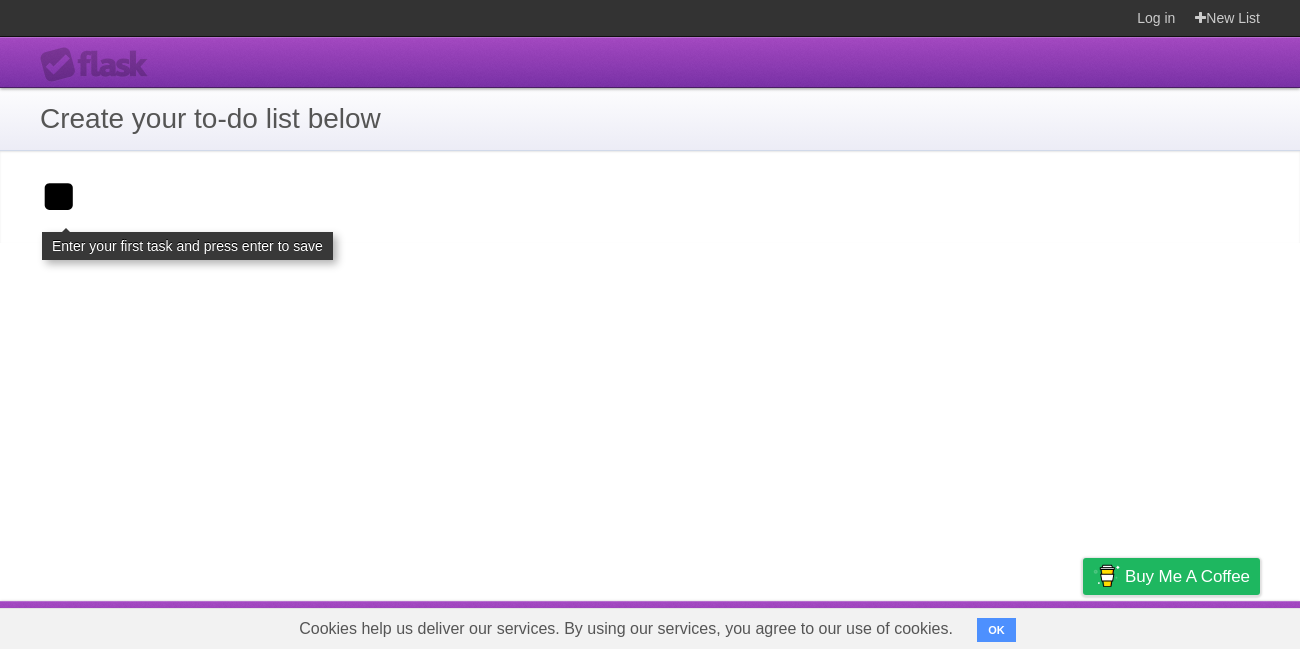 type on "*" 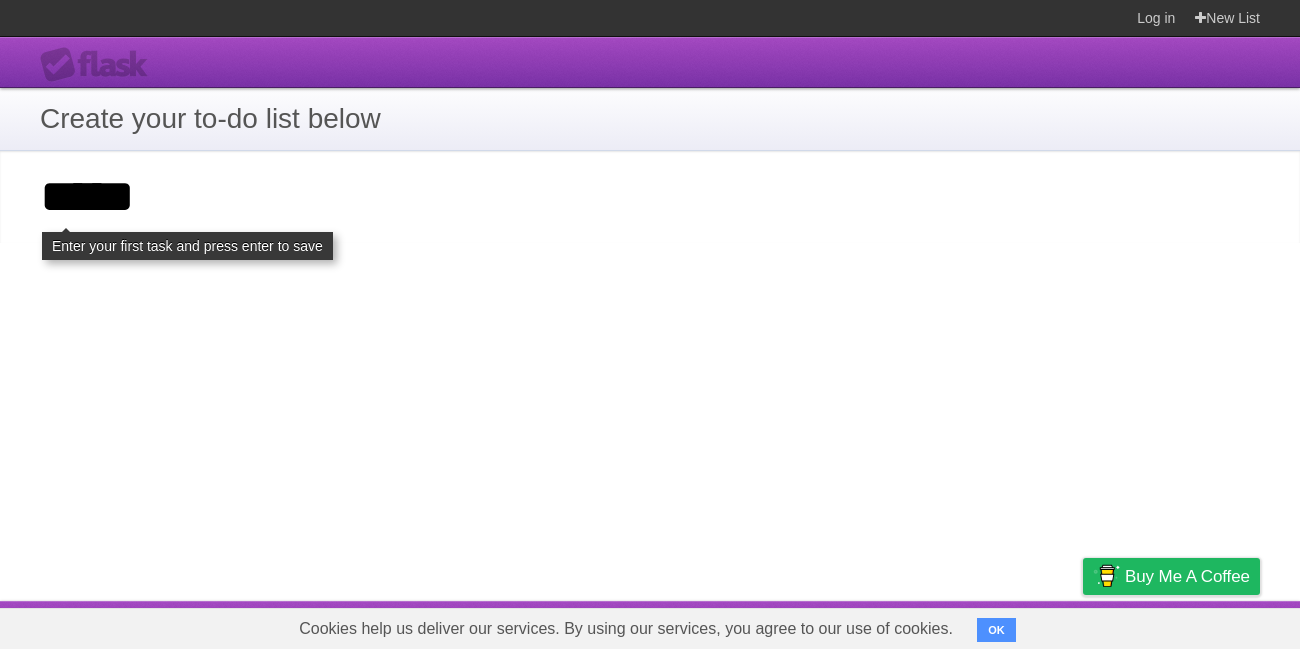 type on "*****" 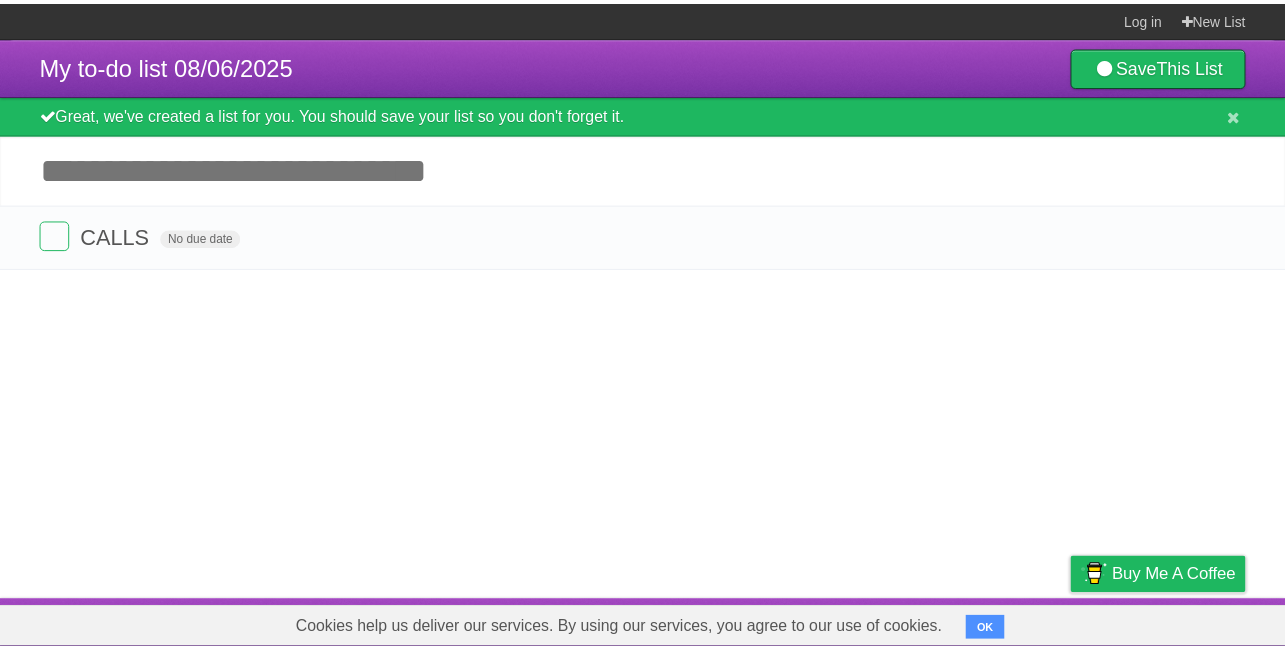 scroll, scrollTop: 0, scrollLeft: 0, axis: both 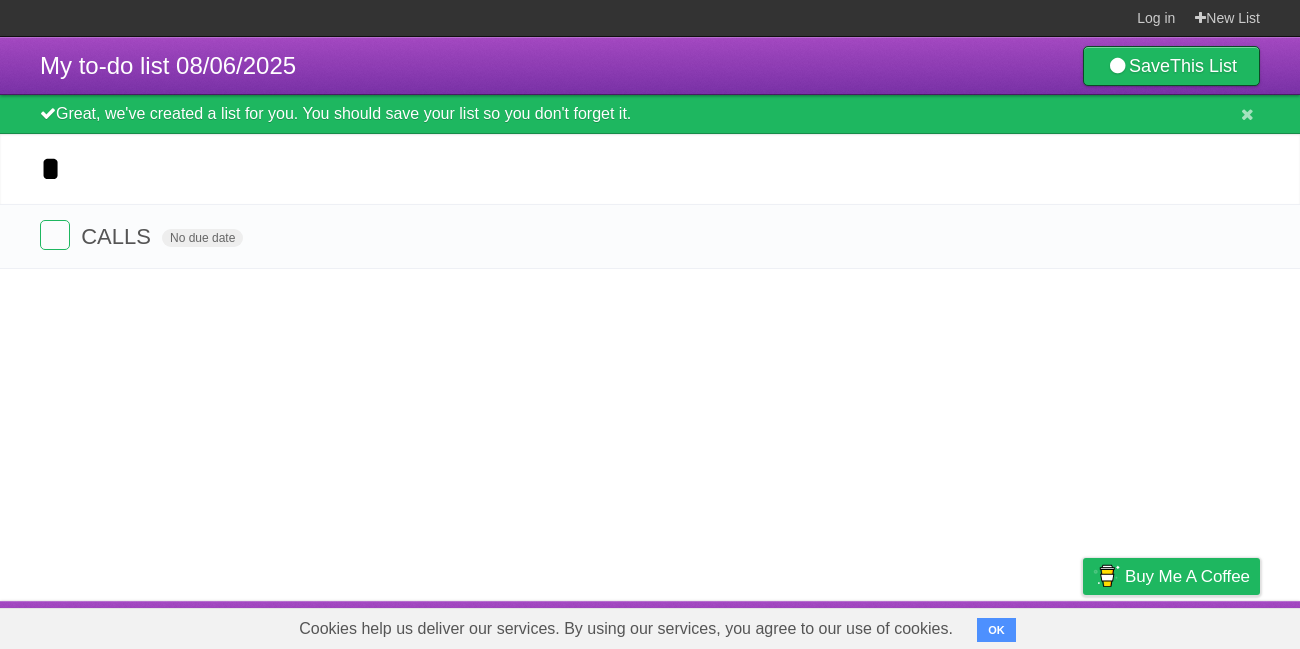 type on "*" 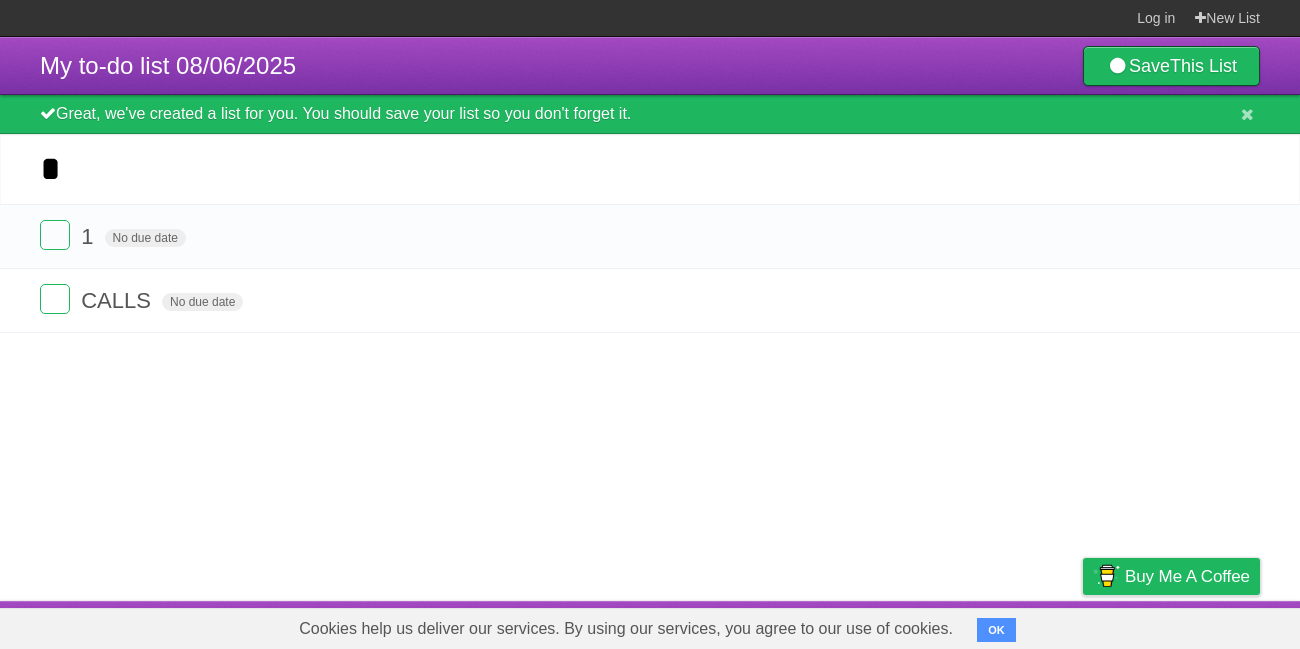 type on "*" 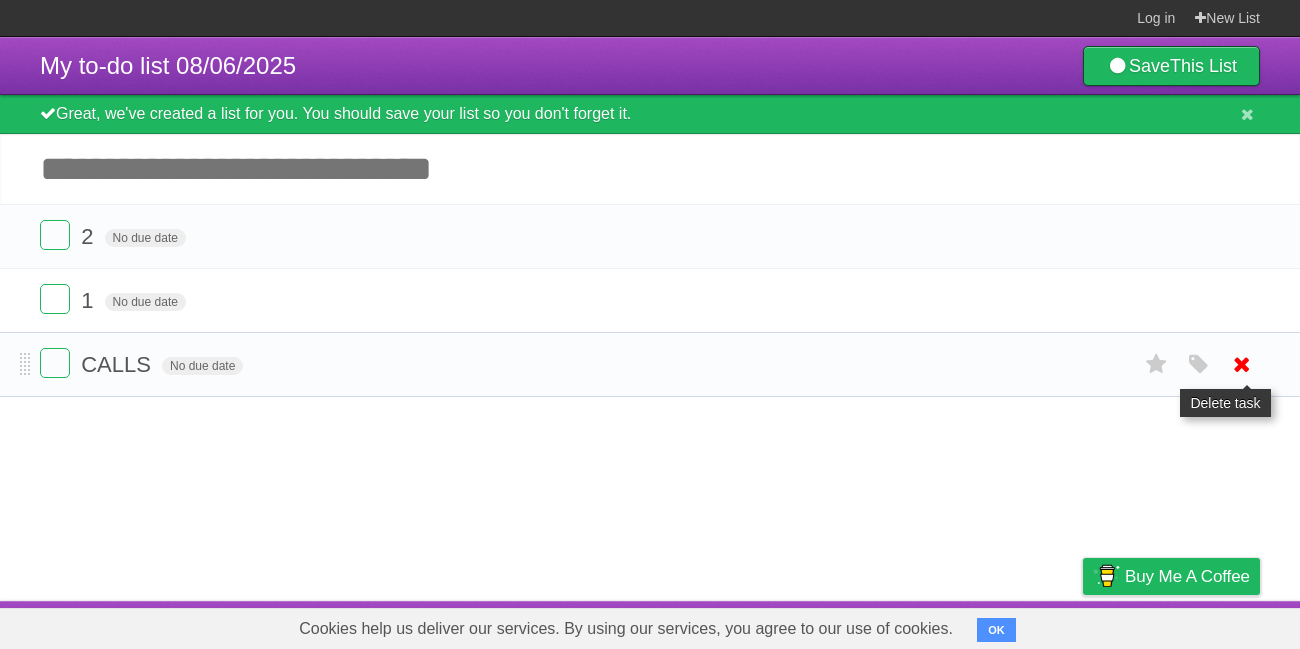click at bounding box center [1242, 364] 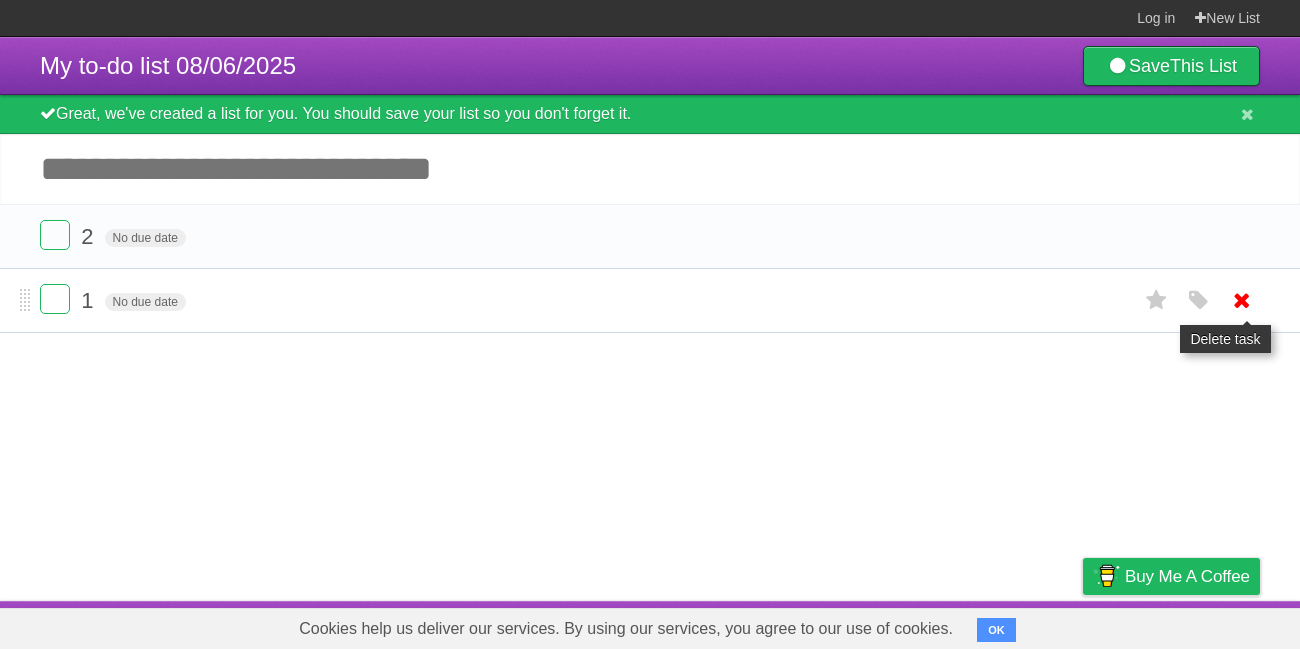 click at bounding box center (1242, 300) 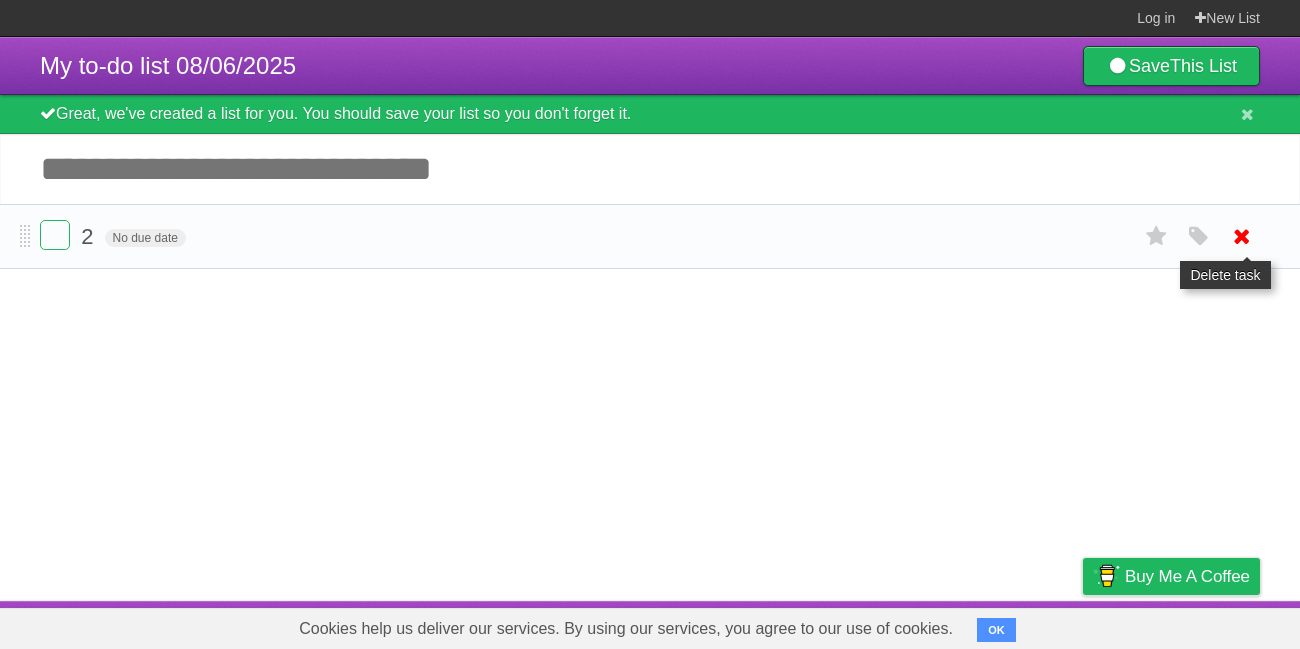click at bounding box center [1242, 236] 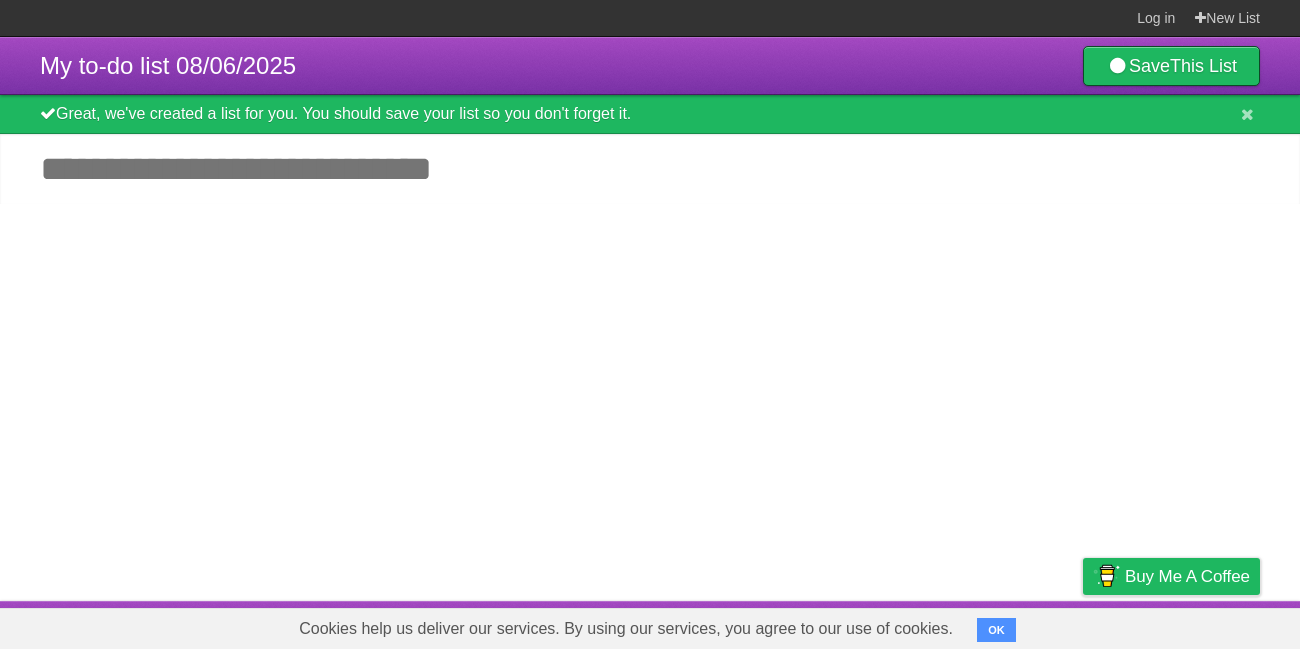 click on "Add another task" at bounding box center [650, 169] 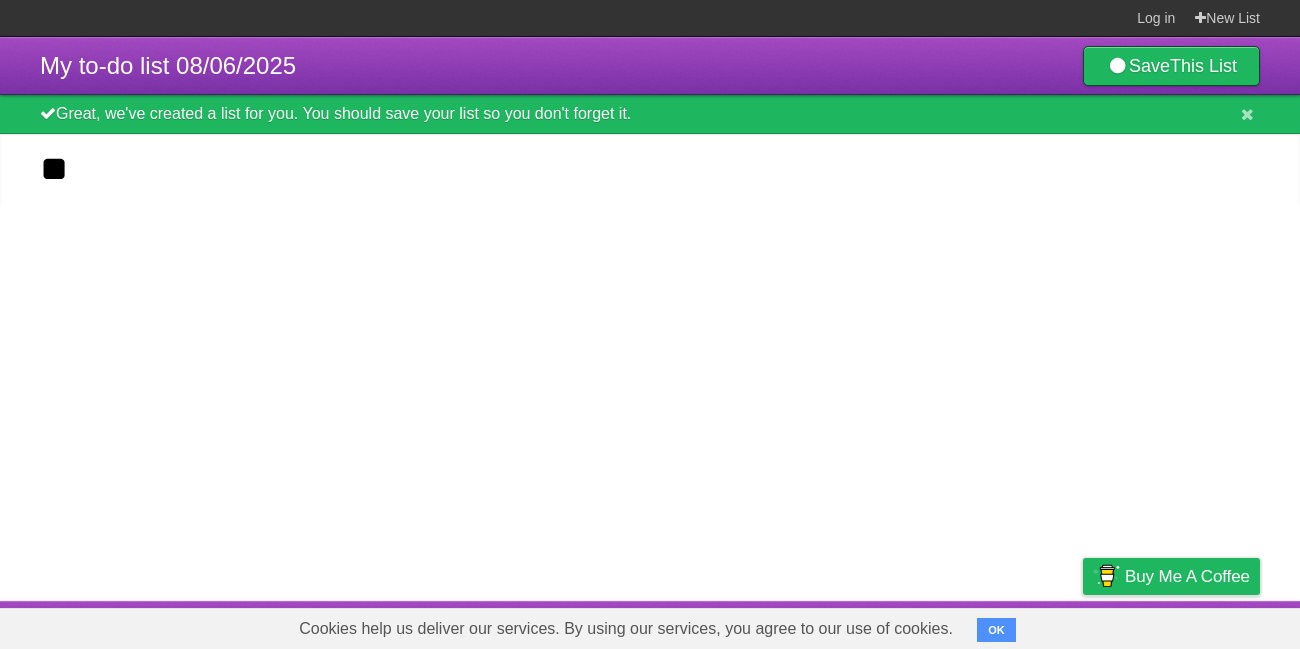 click on "*********" at bounding box center [0, 0] 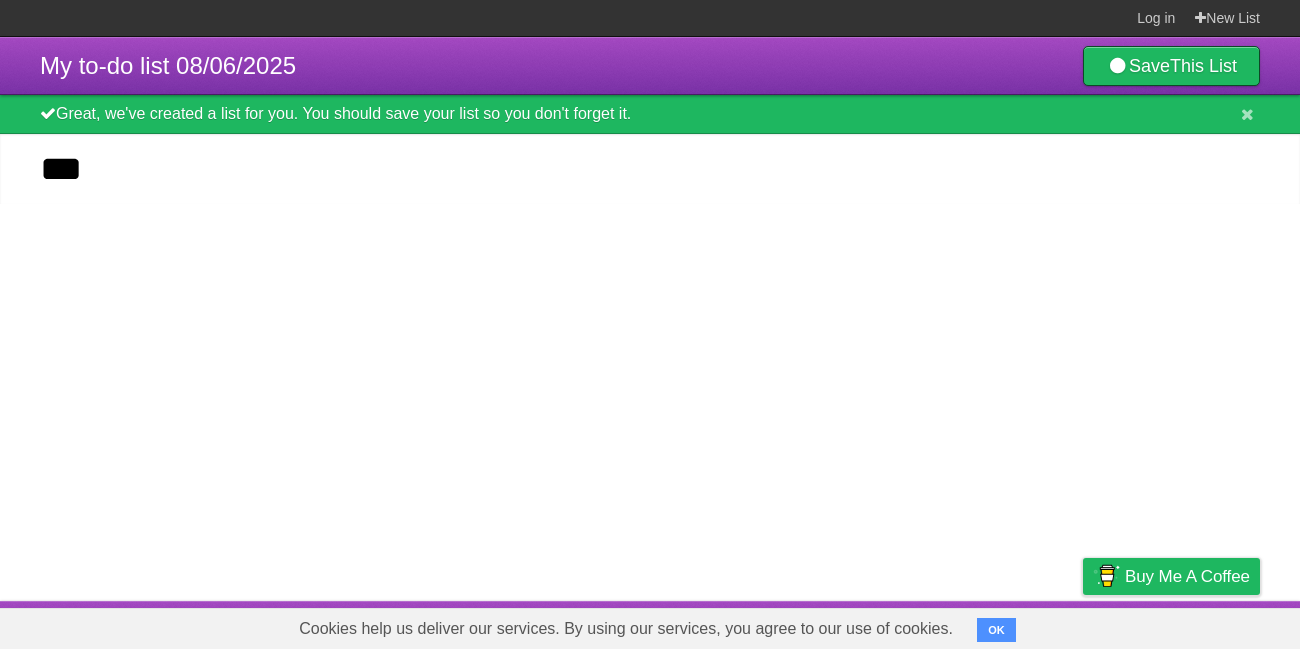 type on "***" 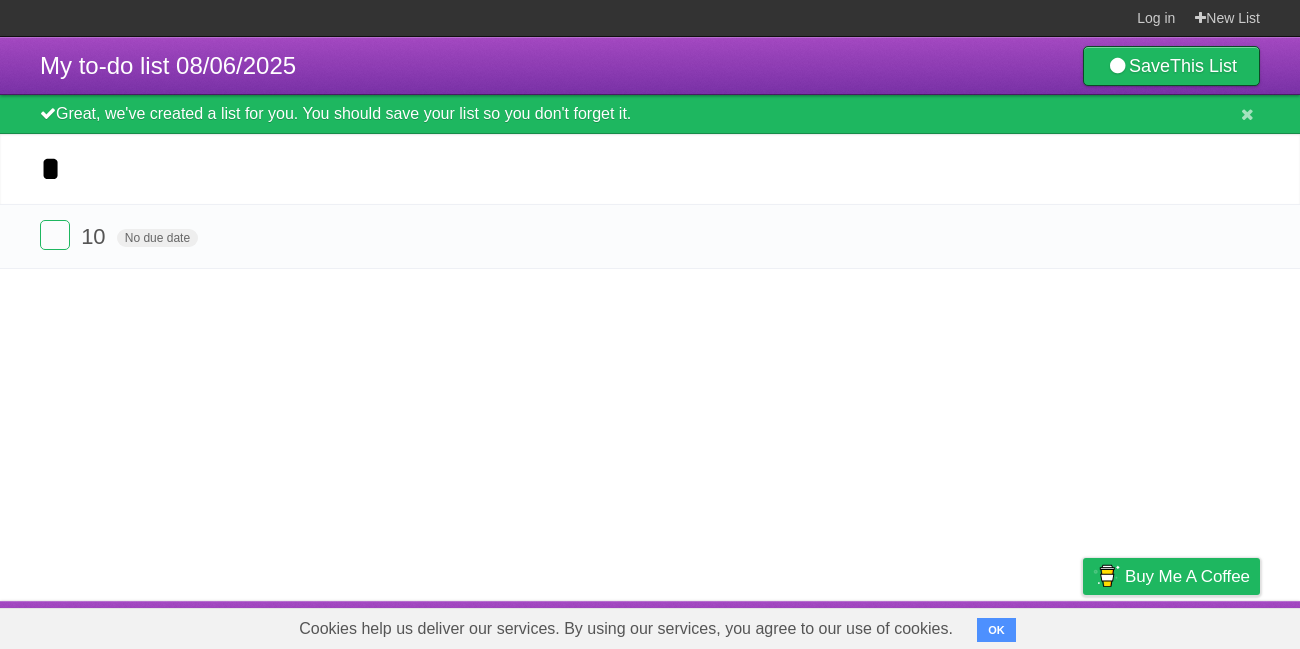 type on "*" 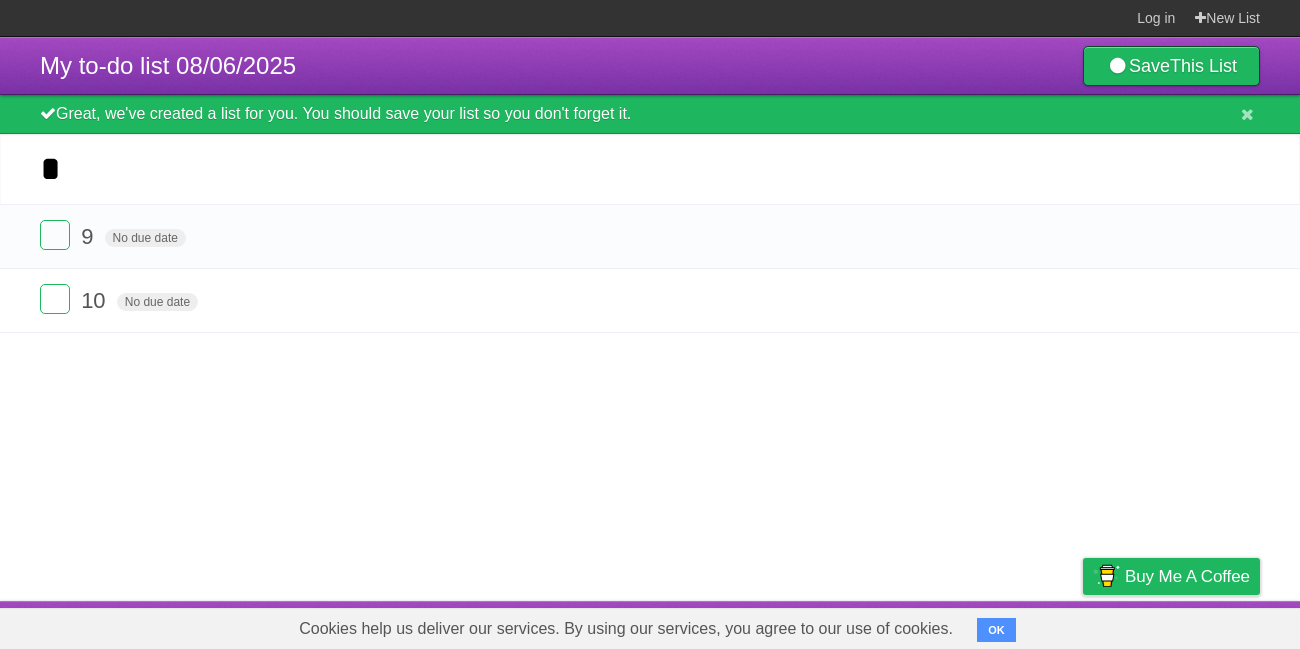 type on "*" 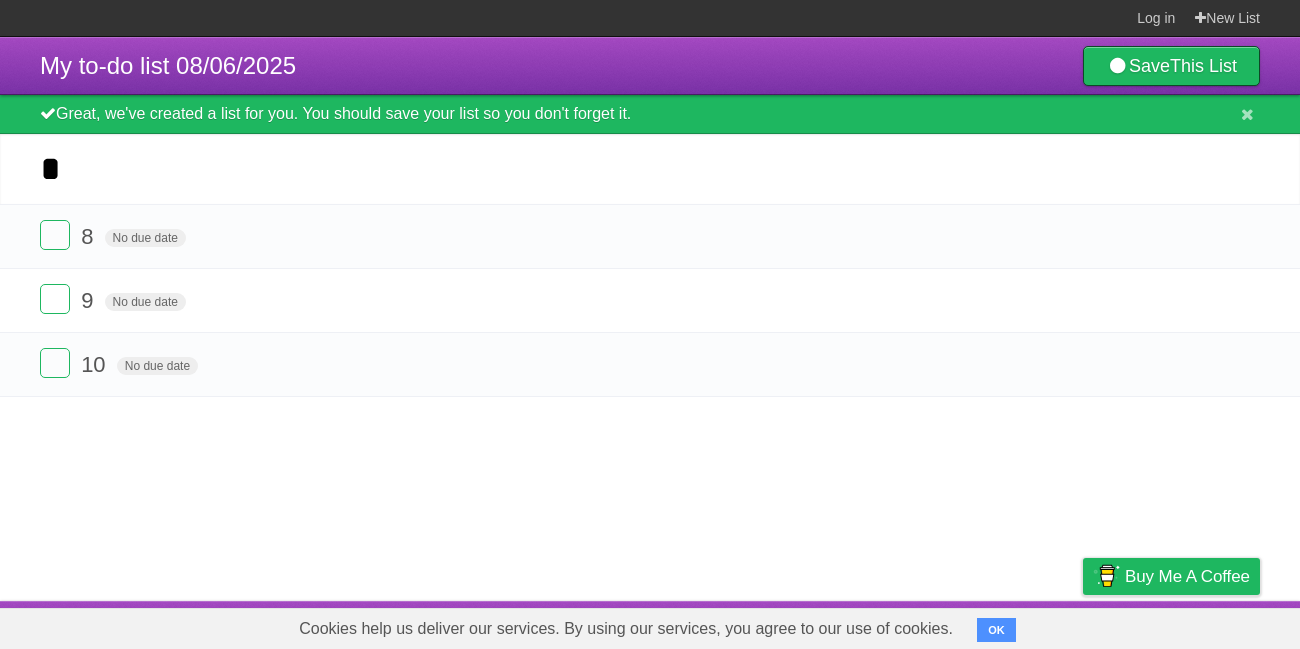type on "*" 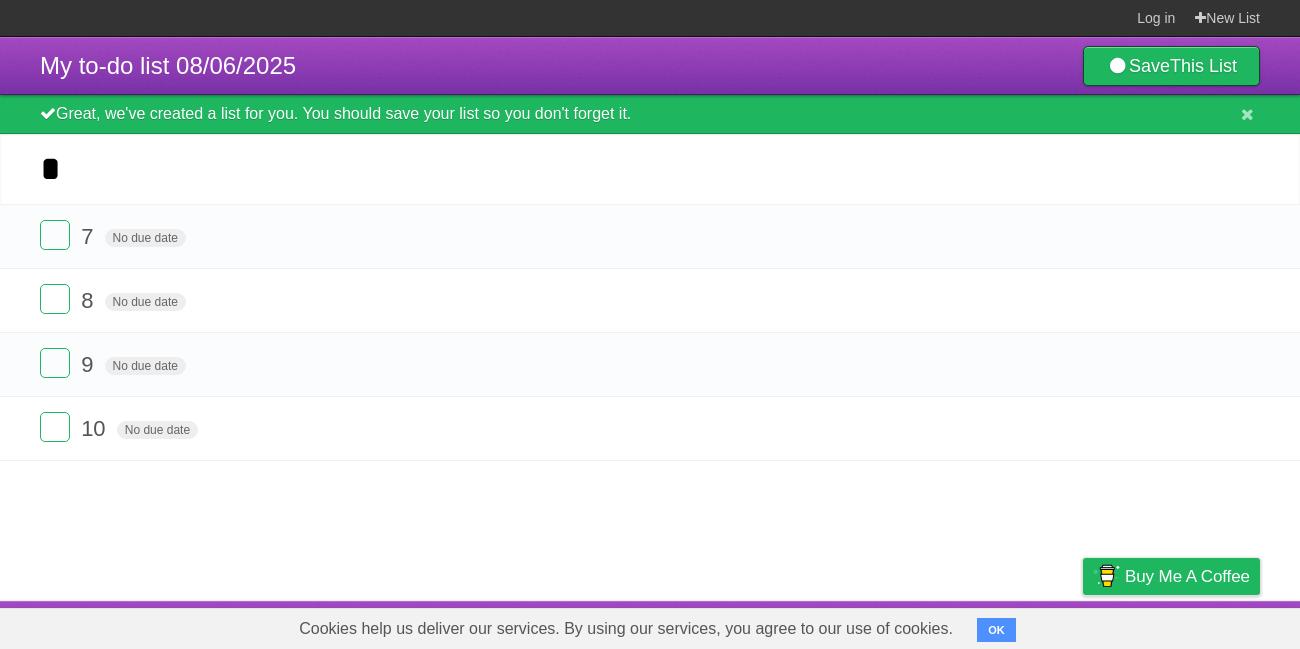 type on "*" 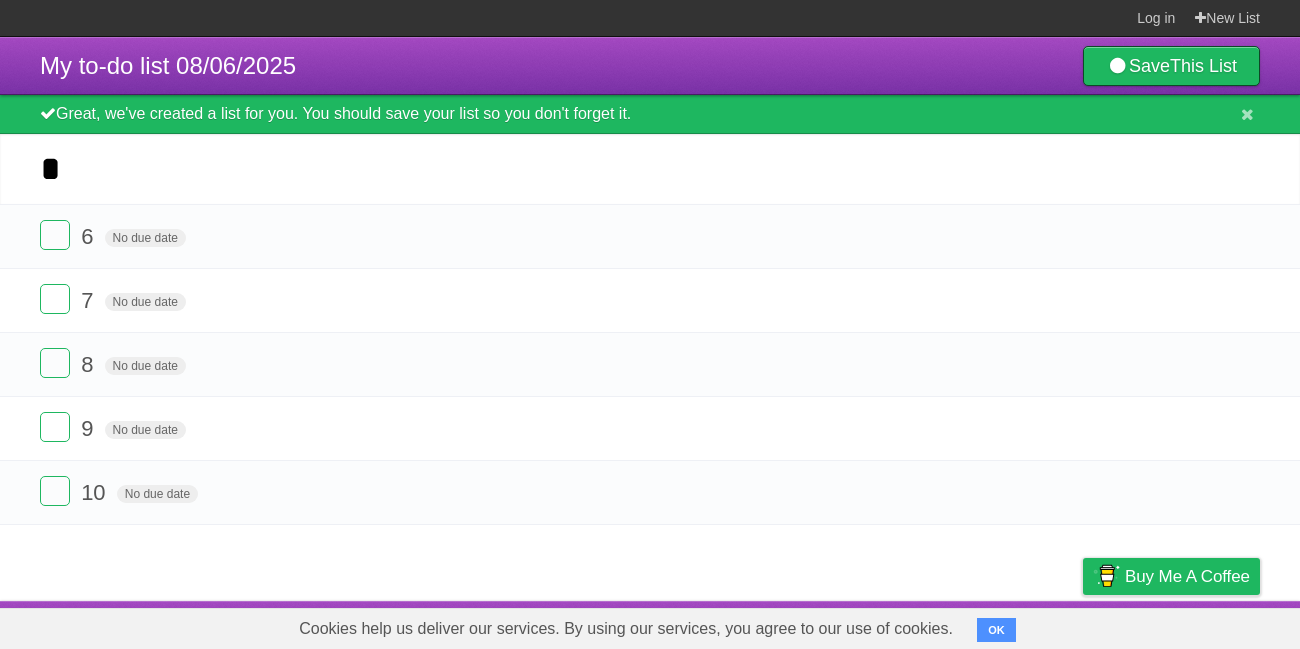 type on "*" 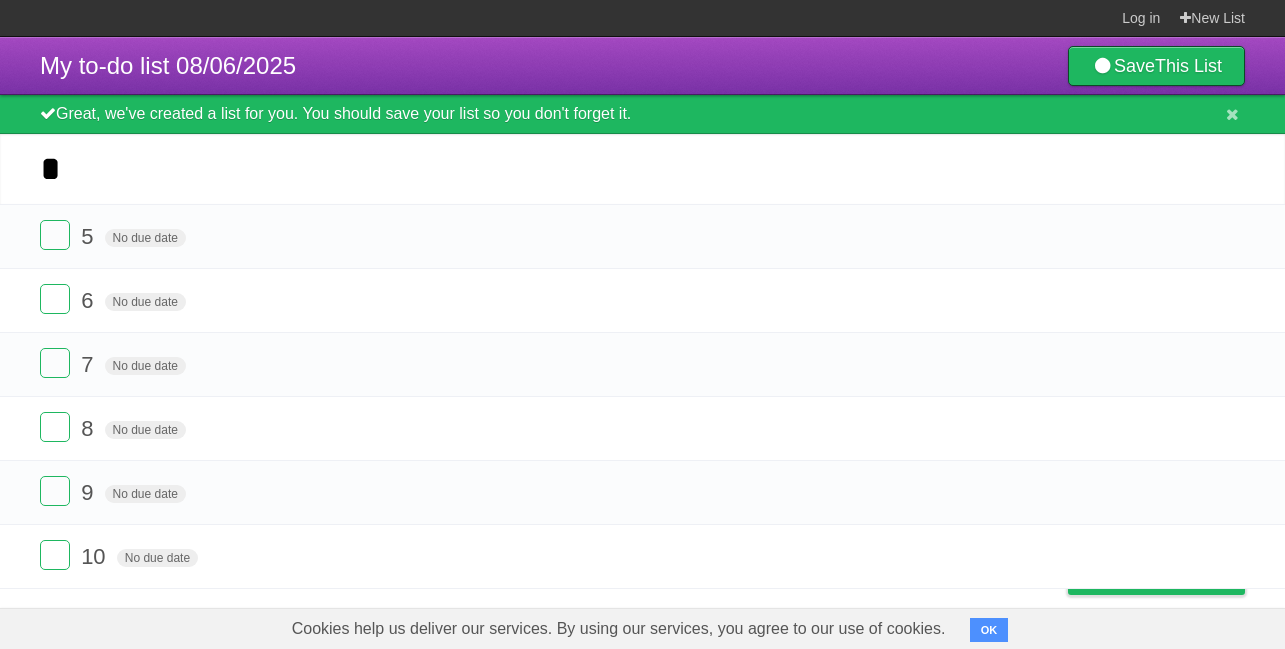type on "*" 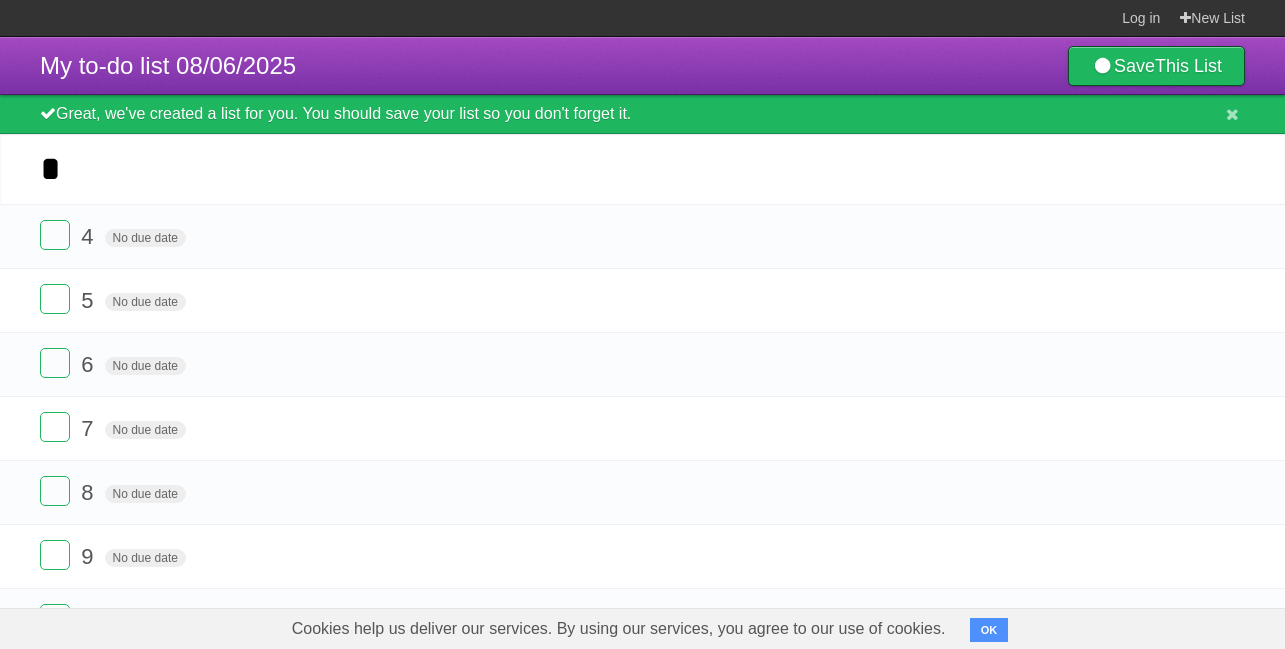 click on "*********" at bounding box center [0, 0] 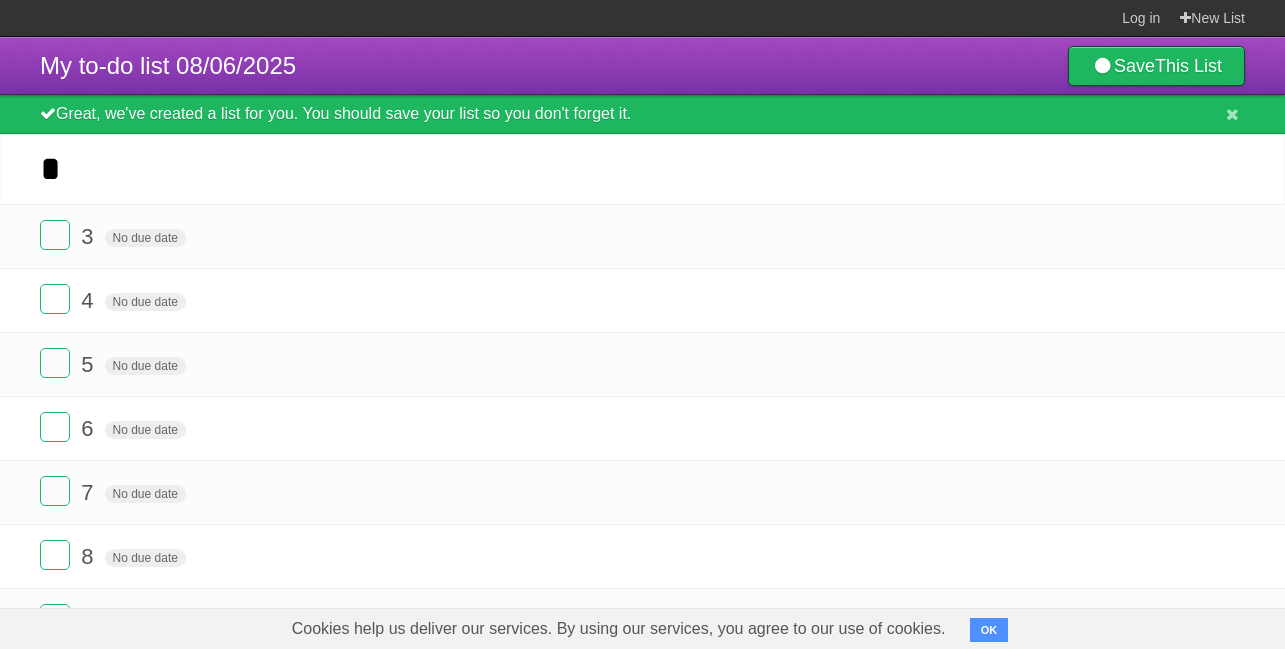 type on "*" 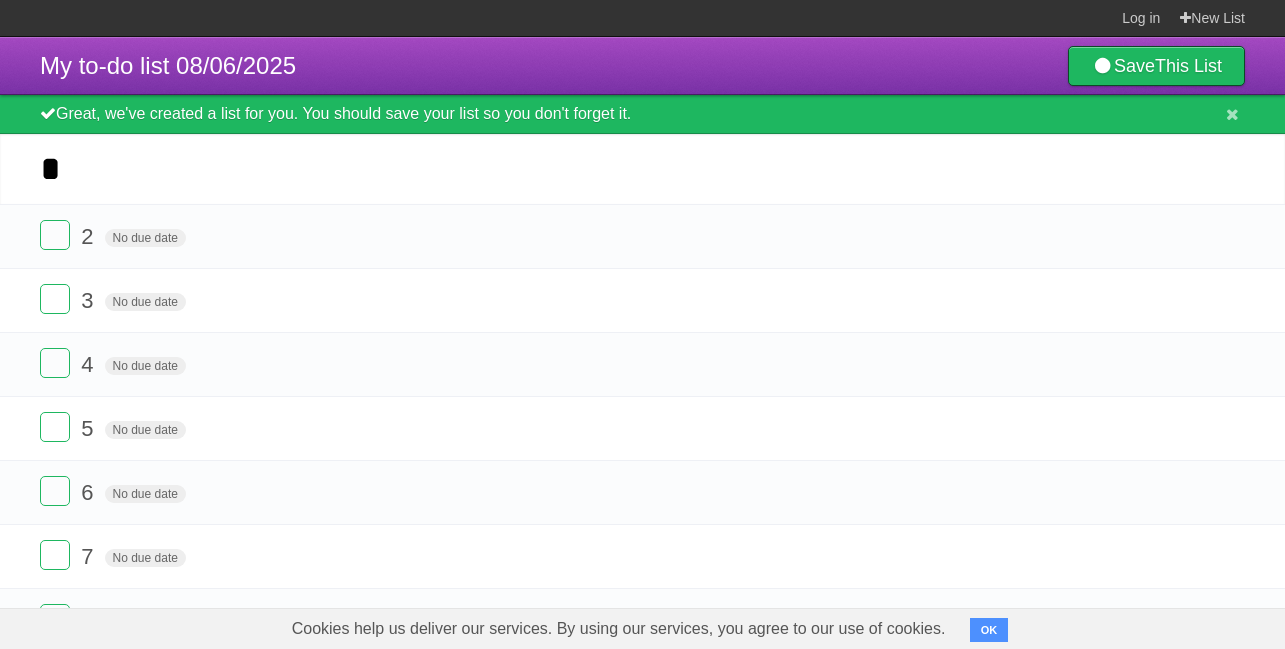 type on "*" 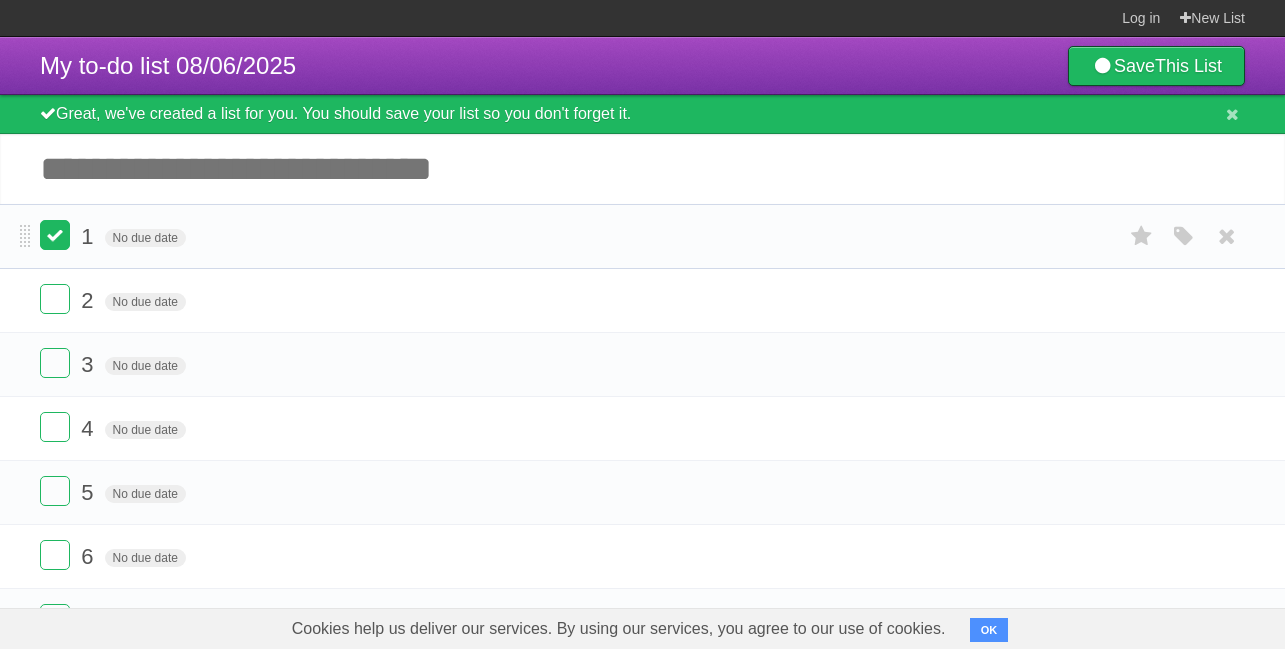 click at bounding box center (55, 235) 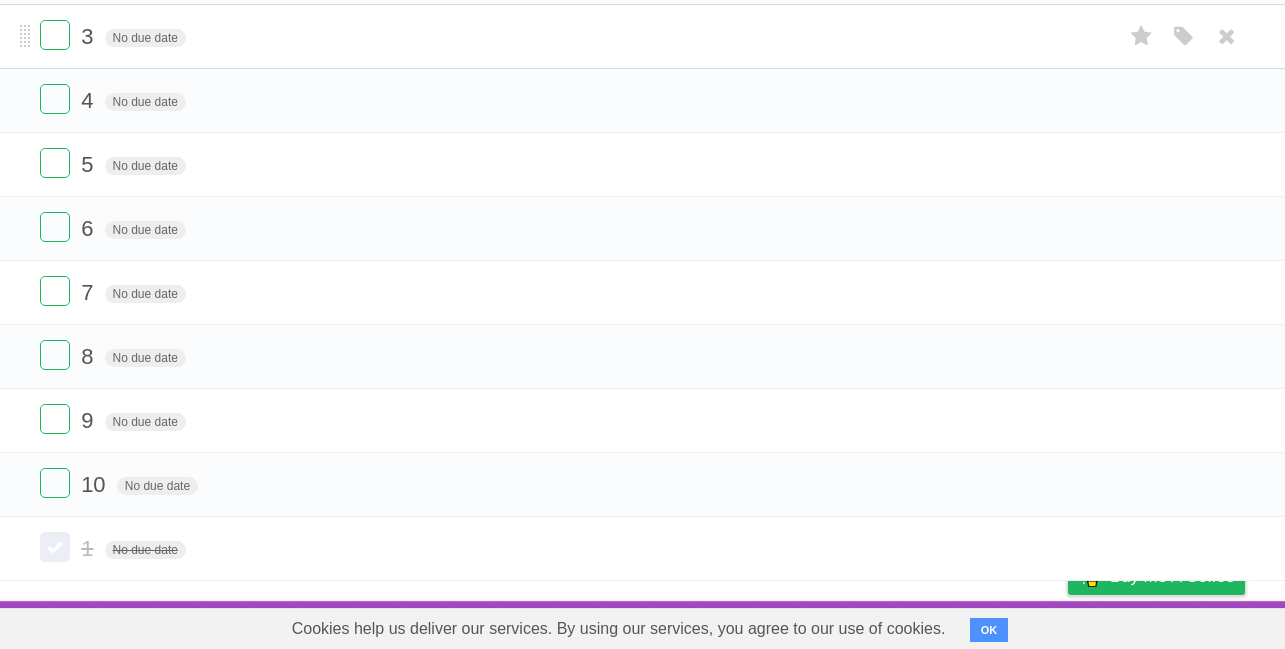 scroll, scrollTop: 0, scrollLeft: 0, axis: both 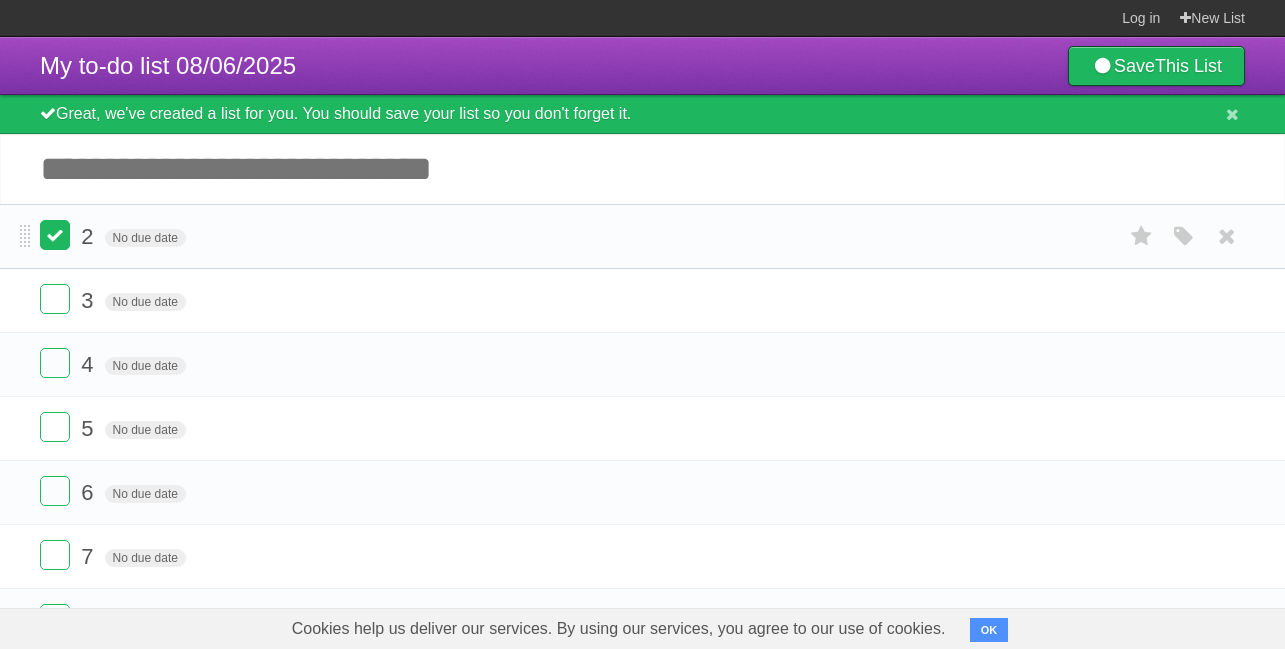 click at bounding box center [55, 235] 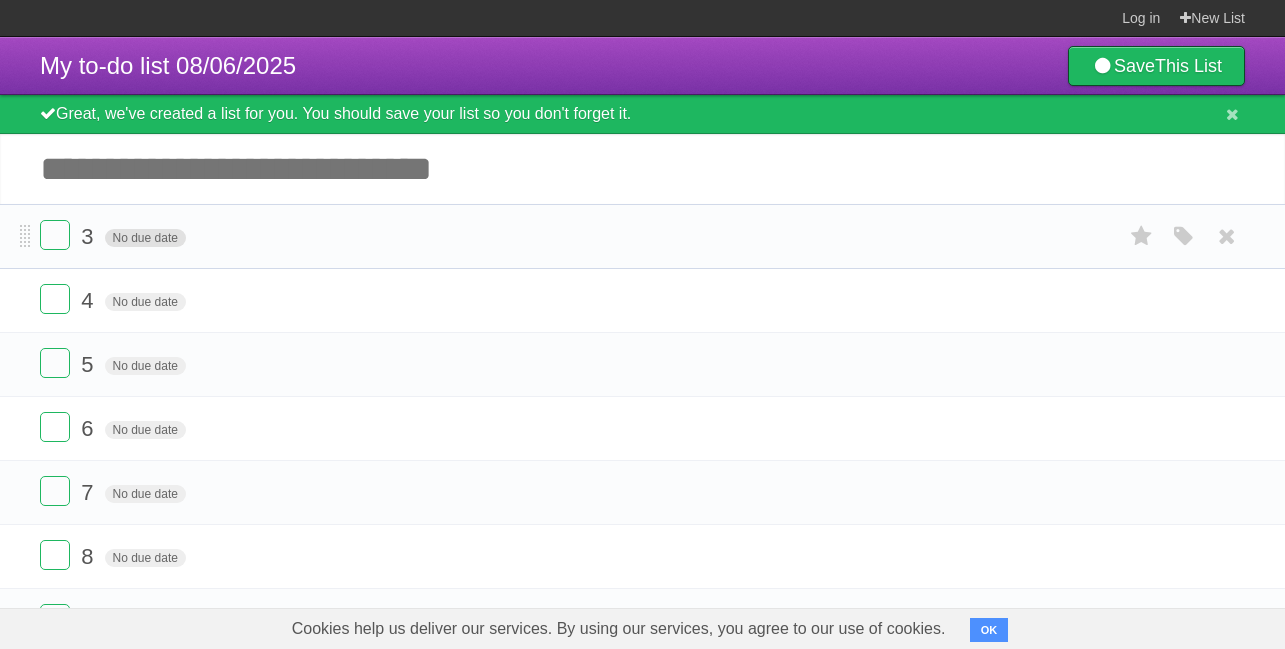 click on "No due date" at bounding box center (145, 238) 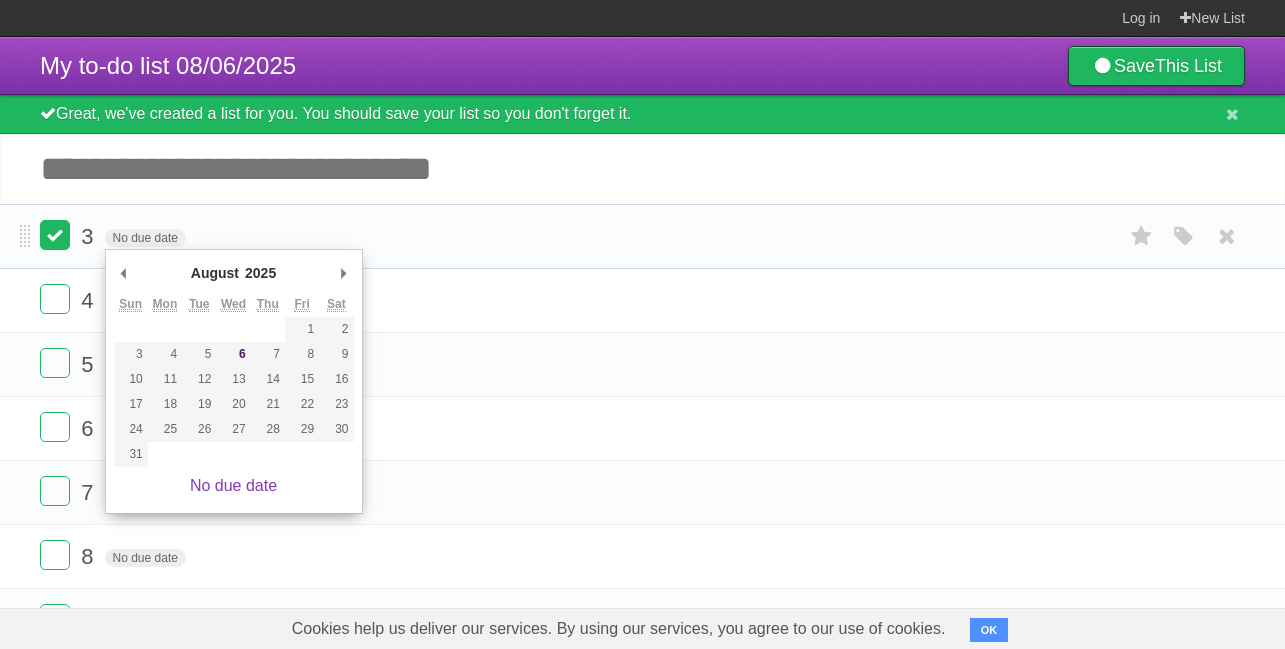 click at bounding box center [55, 235] 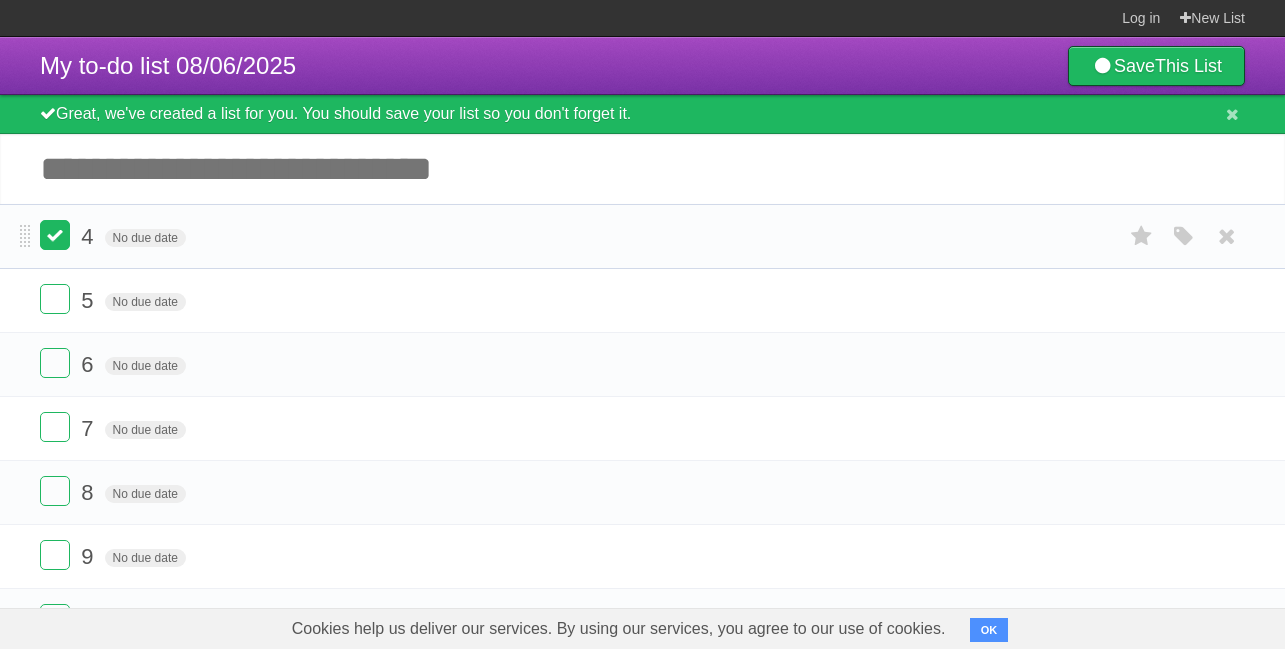 click at bounding box center (55, 235) 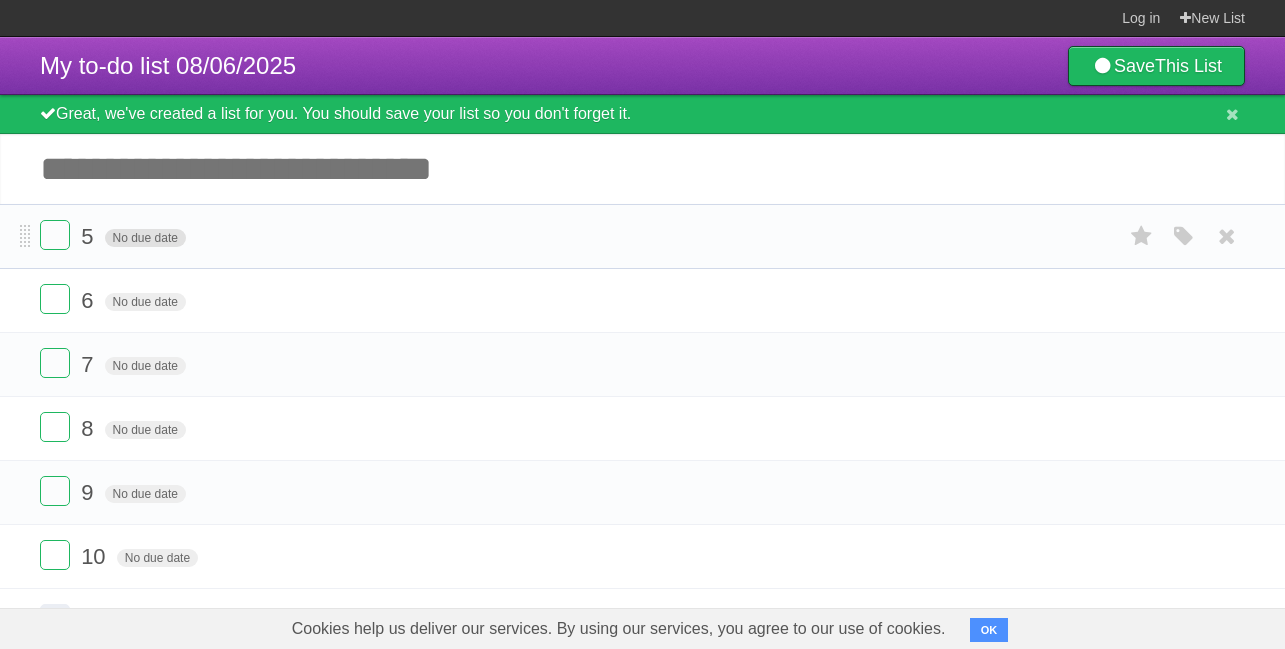 click on "No due date" at bounding box center [145, 238] 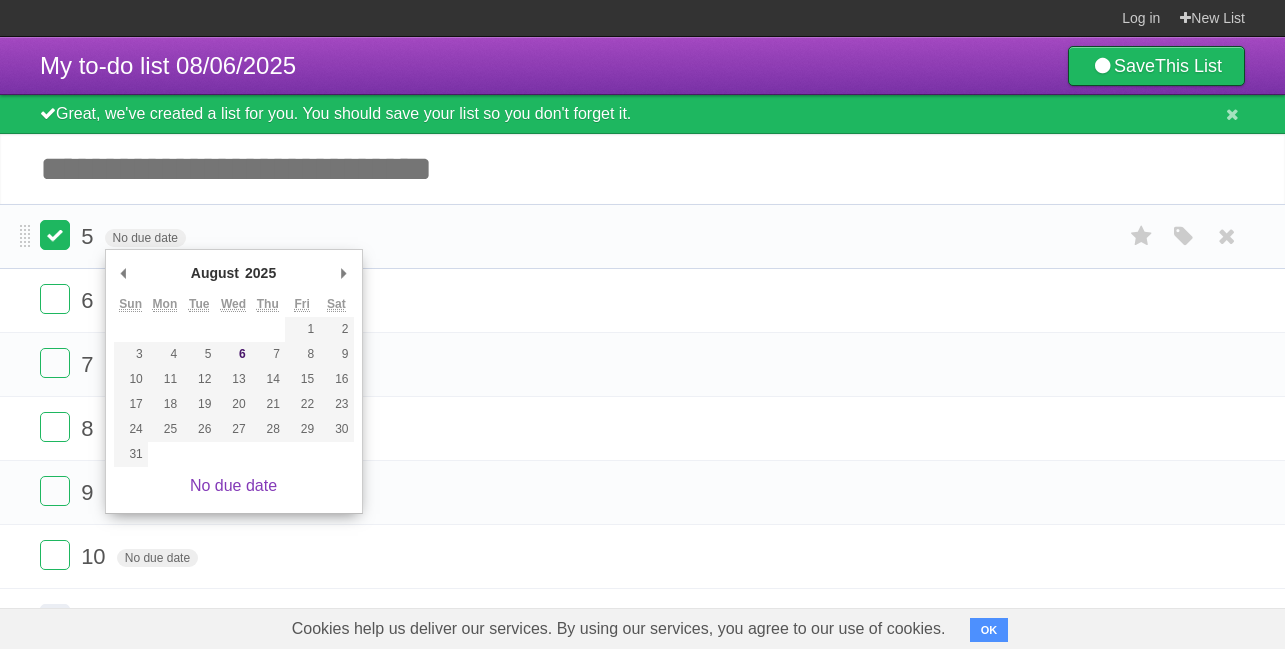 click at bounding box center [55, 235] 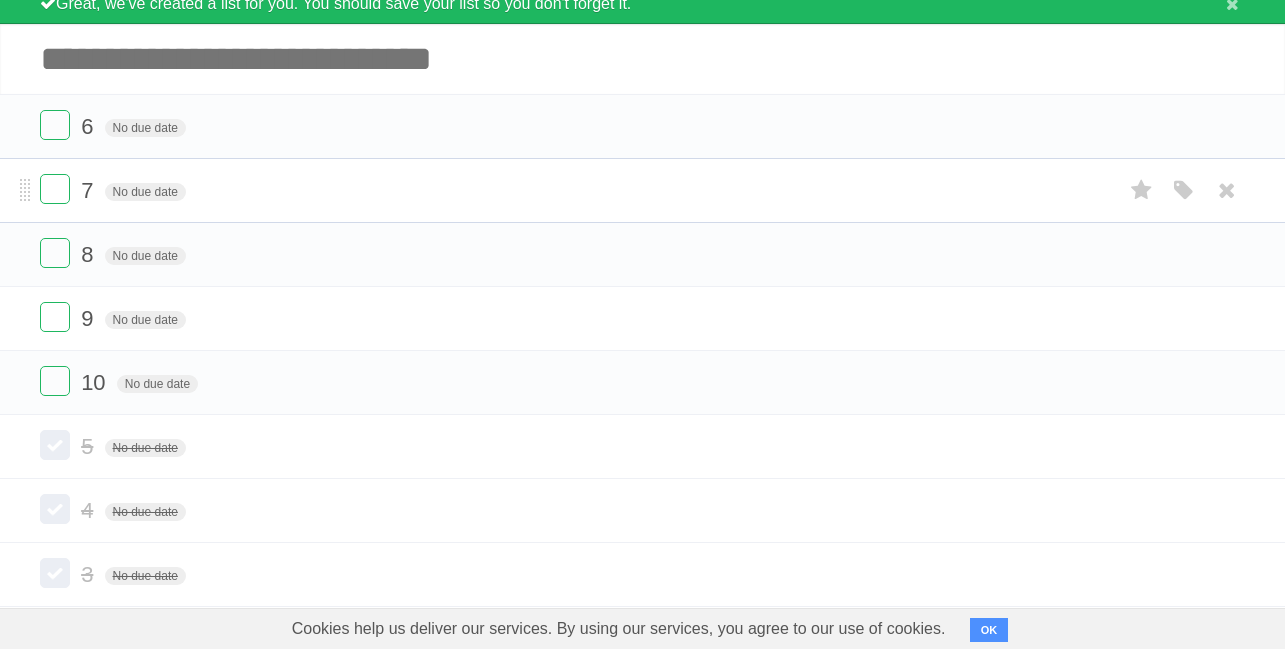 scroll, scrollTop: 0, scrollLeft: 0, axis: both 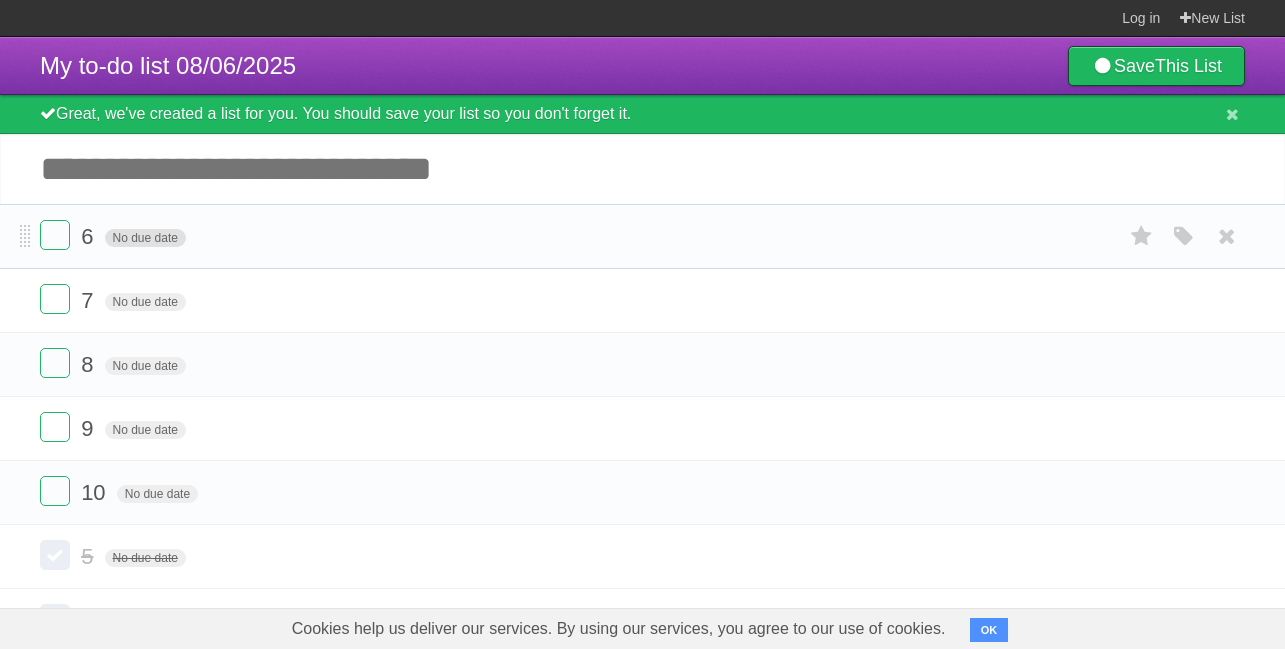 click on "No due date" at bounding box center [145, 238] 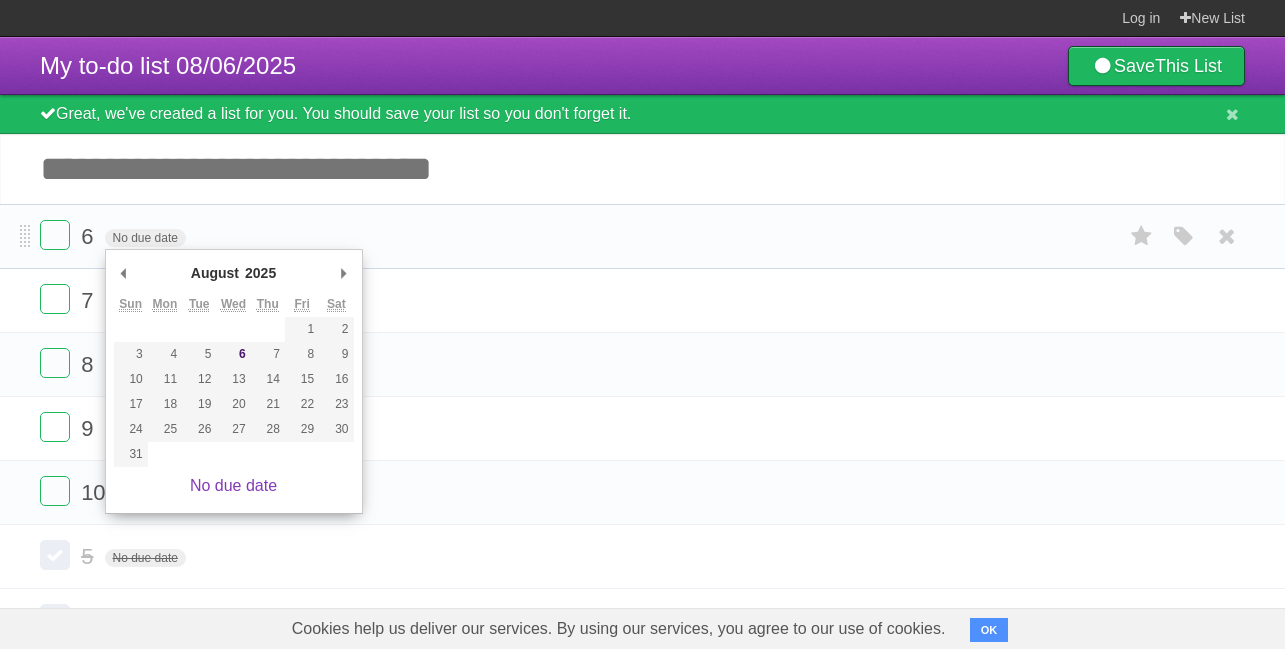 click on "6
No due date
White
Red
Blue
Green
Purple
Orange" at bounding box center [642, 236] 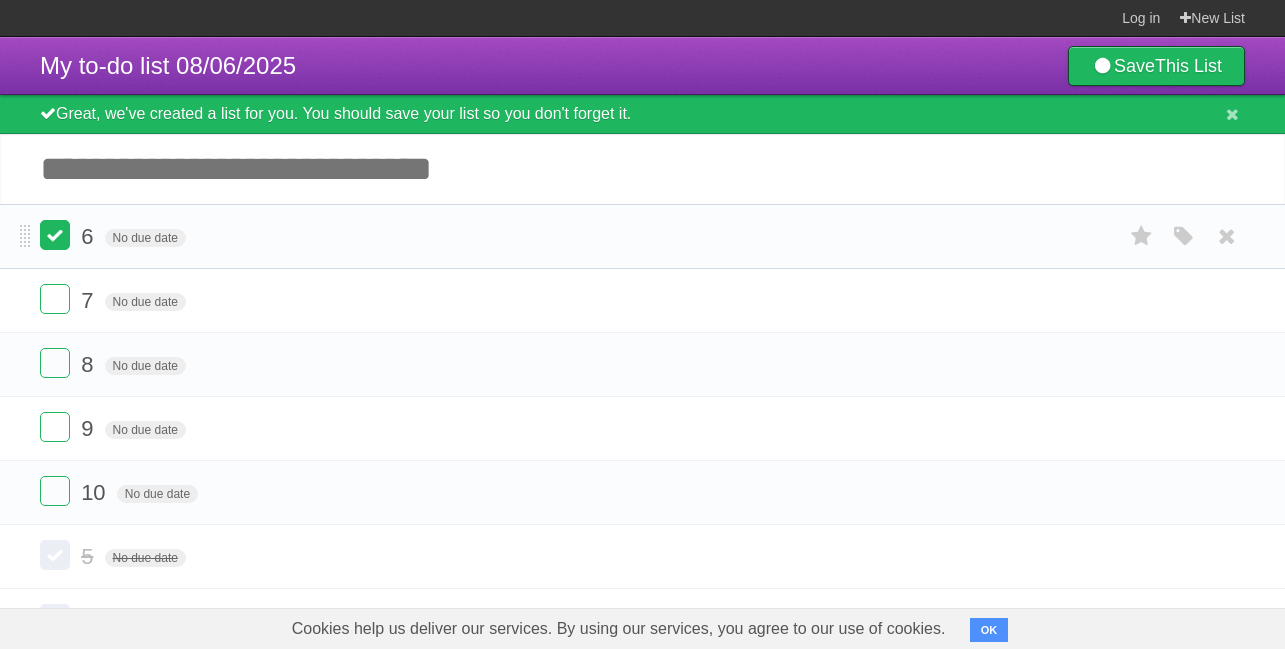 click at bounding box center (55, 235) 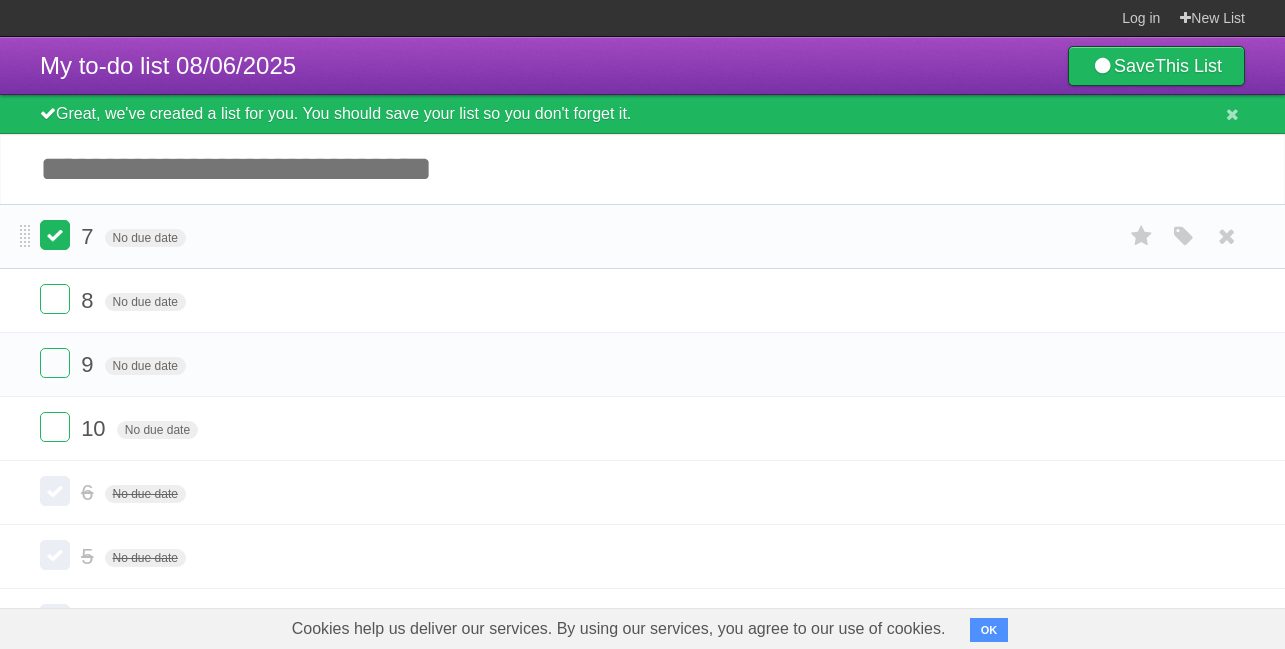 click at bounding box center (55, 235) 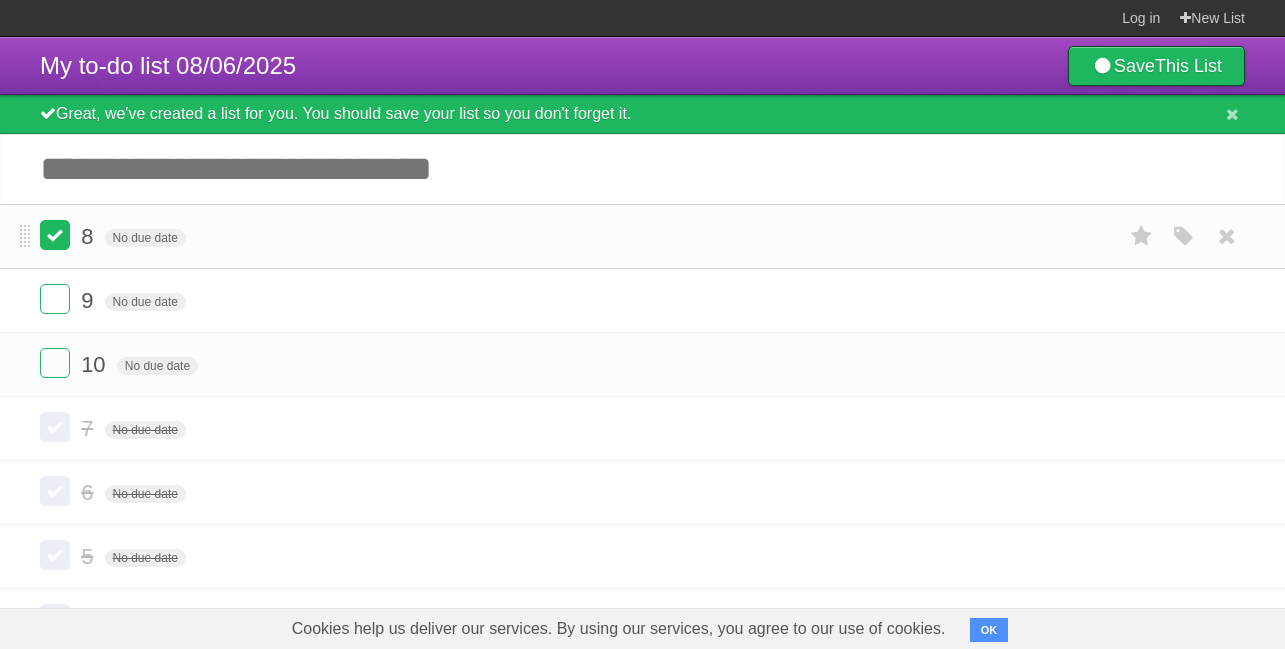 click at bounding box center (55, 235) 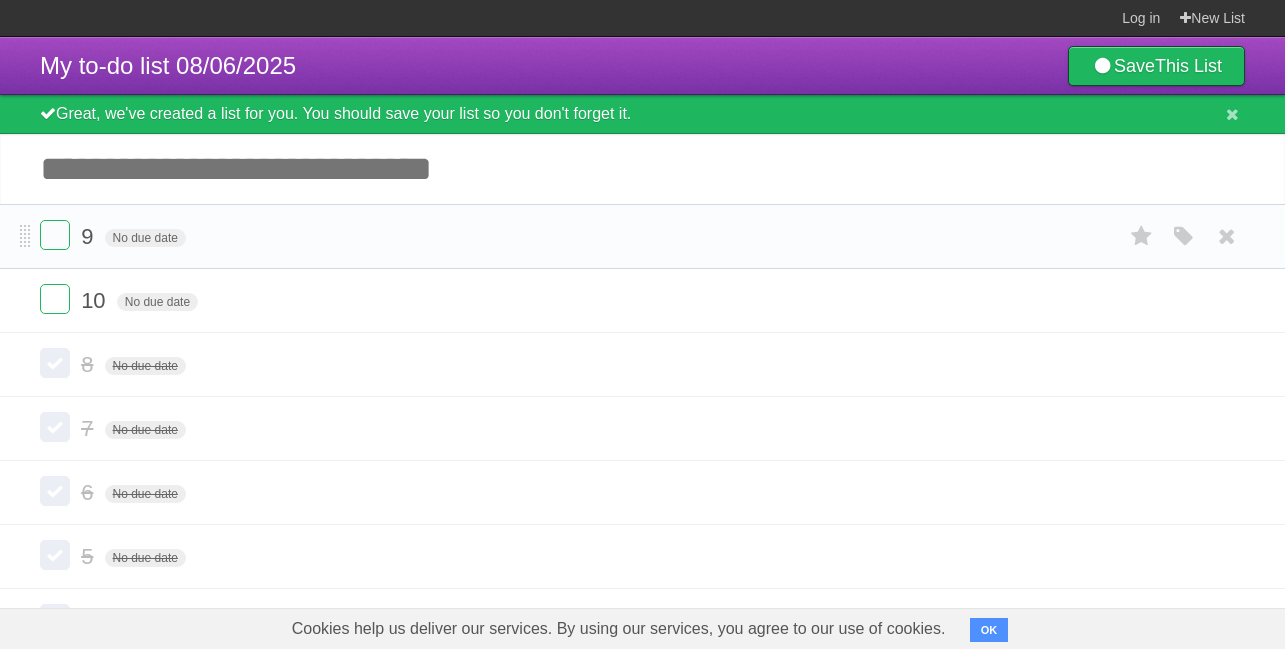 click on "9
No due date
White
Red
Blue
Green
Purple
Orange" at bounding box center [642, 236] 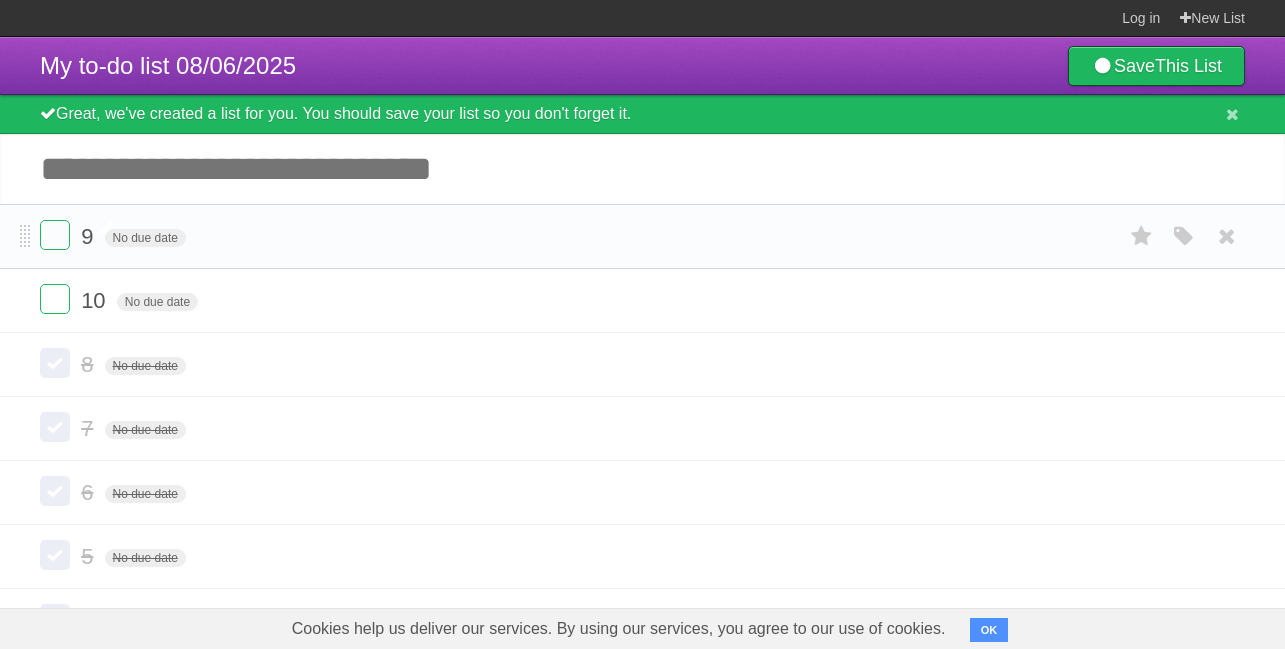 click on "9" at bounding box center [89, 236] 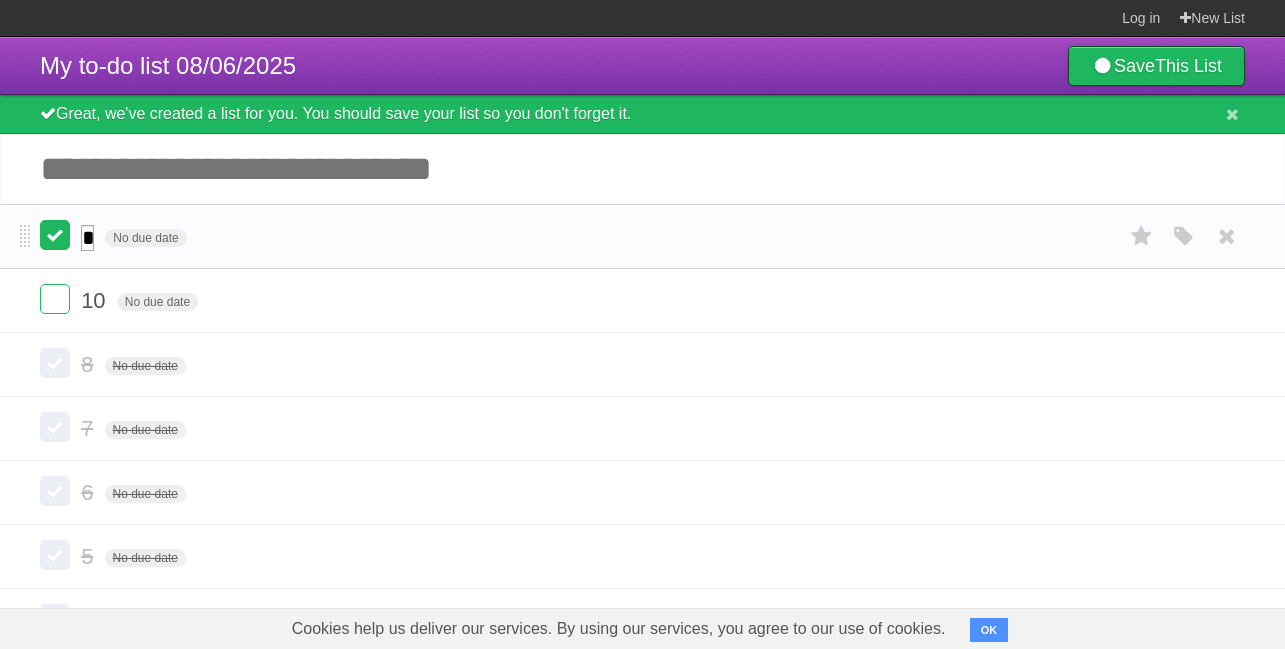 click at bounding box center [55, 235] 